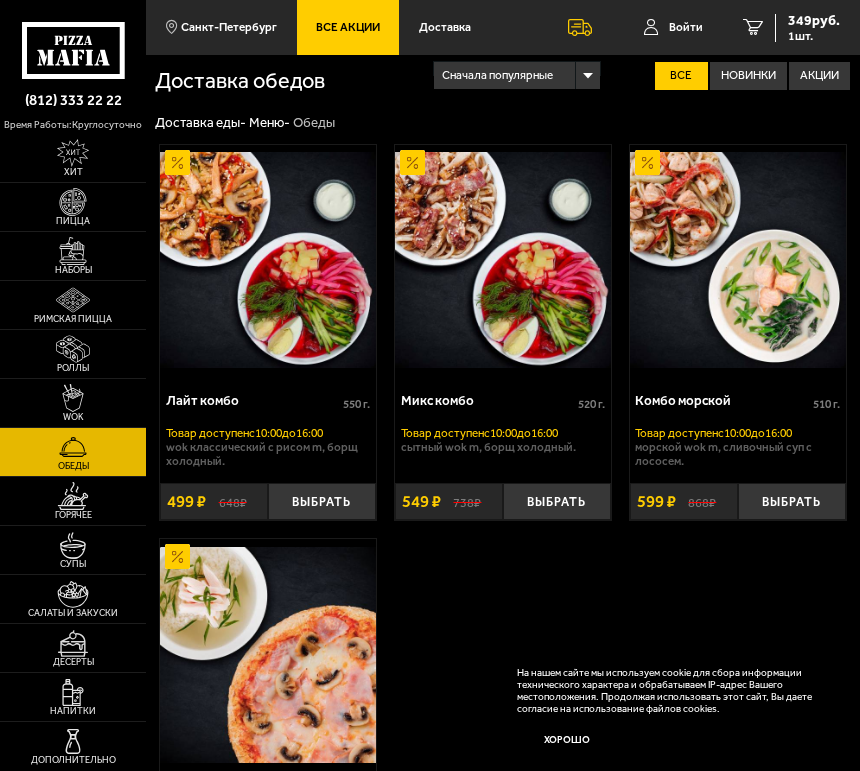 scroll, scrollTop: 0, scrollLeft: 0, axis: both 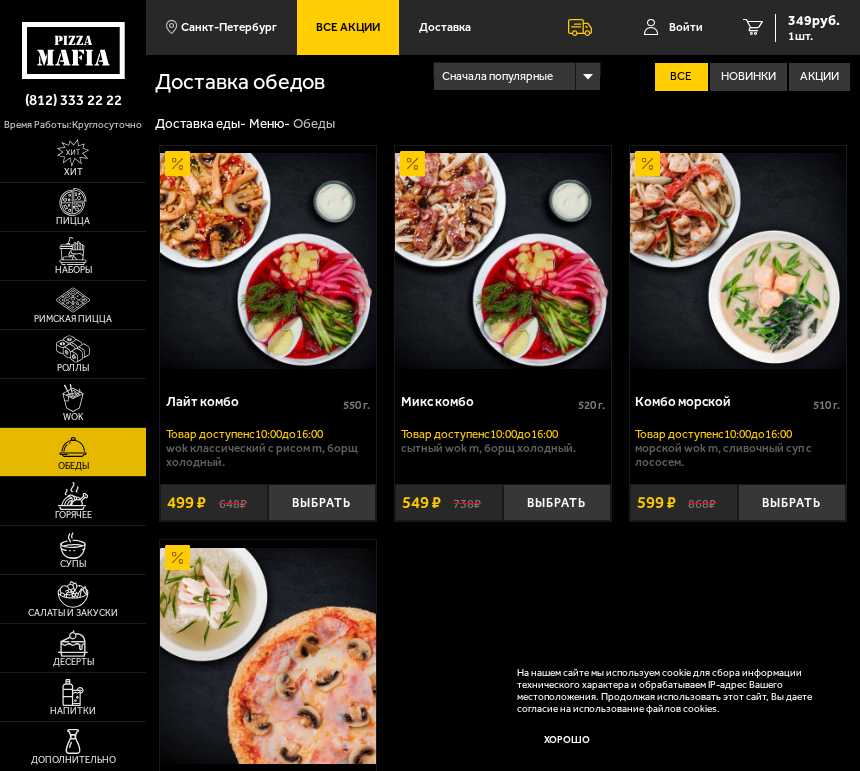 click at bounding box center (73, 446) 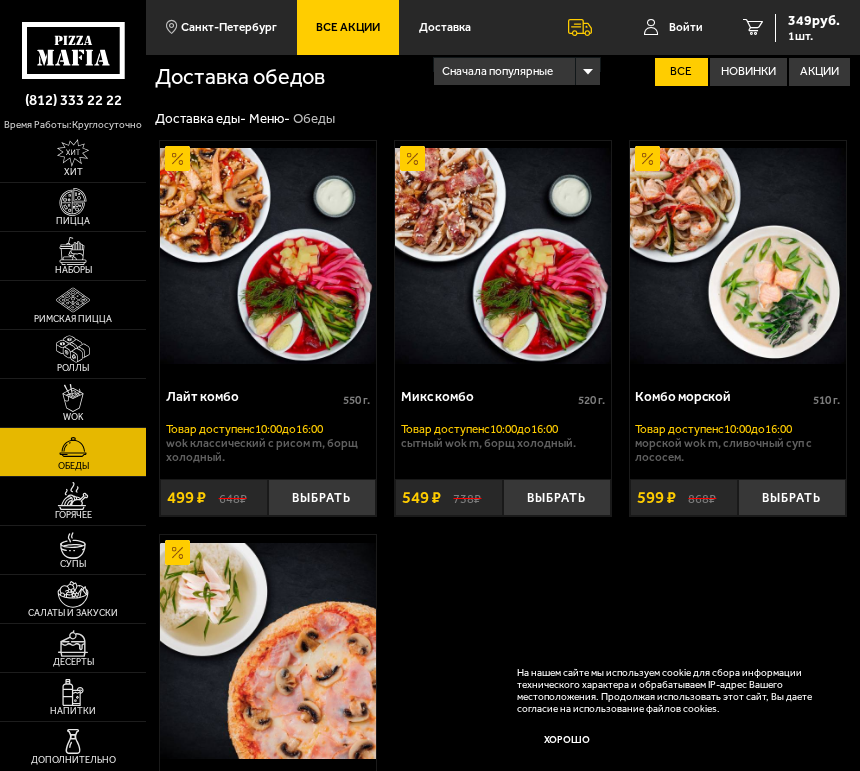 scroll, scrollTop: 0, scrollLeft: 0, axis: both 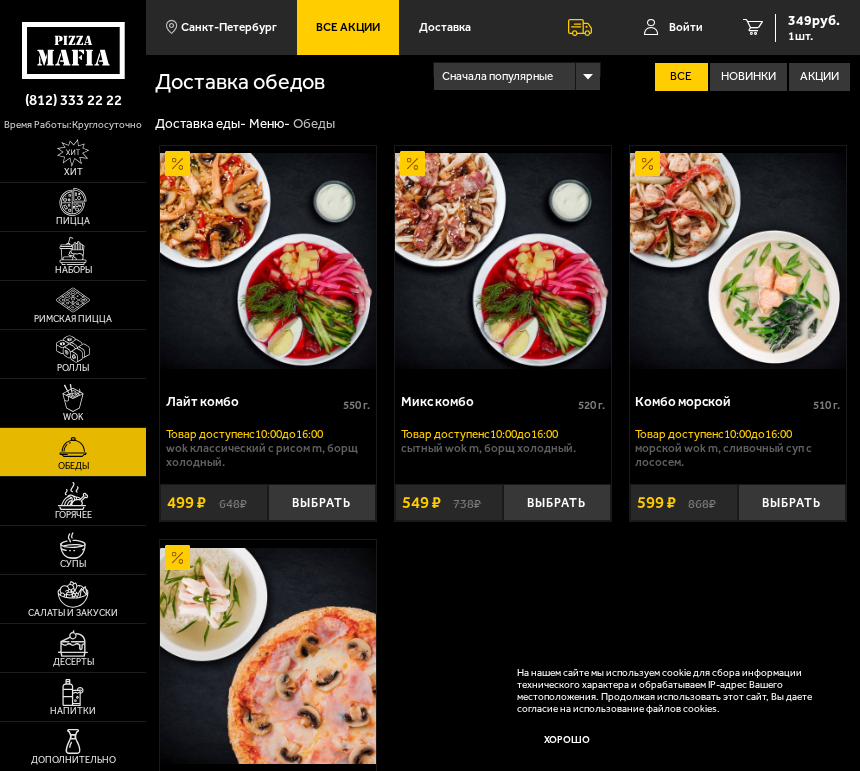 click at bounding box center [738, 261] 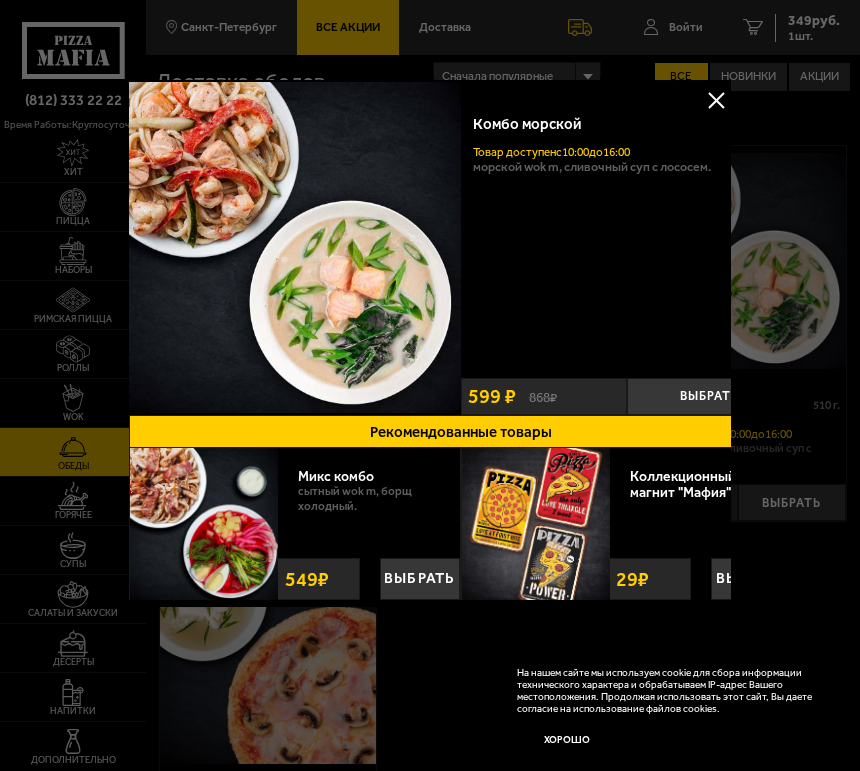 scroll, scrollTop: 0, scrollLeft: 0, axis: both 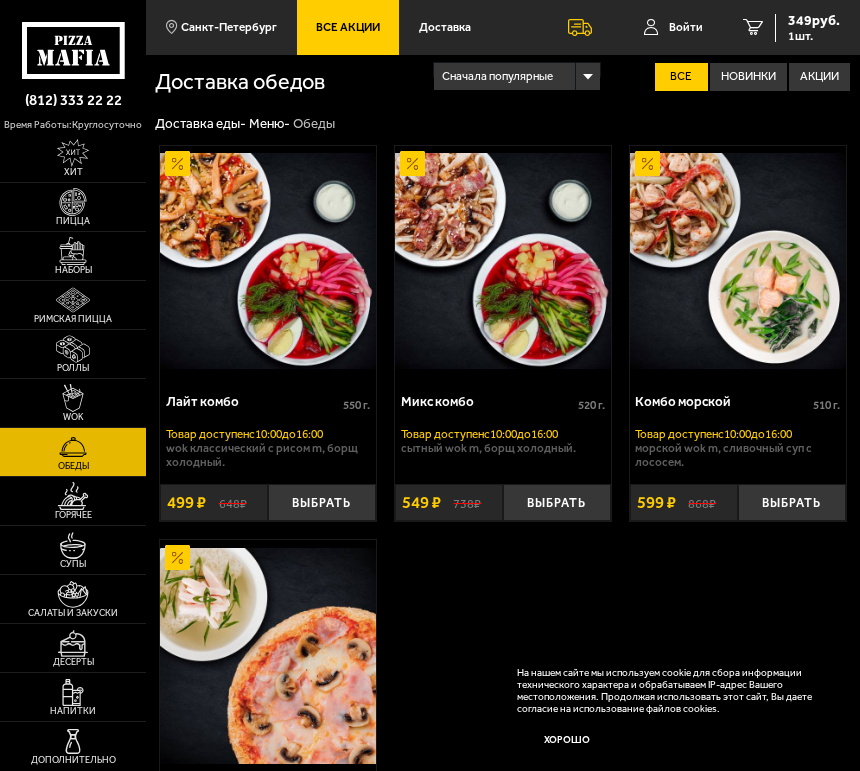 click at bounding box center [73, 348] 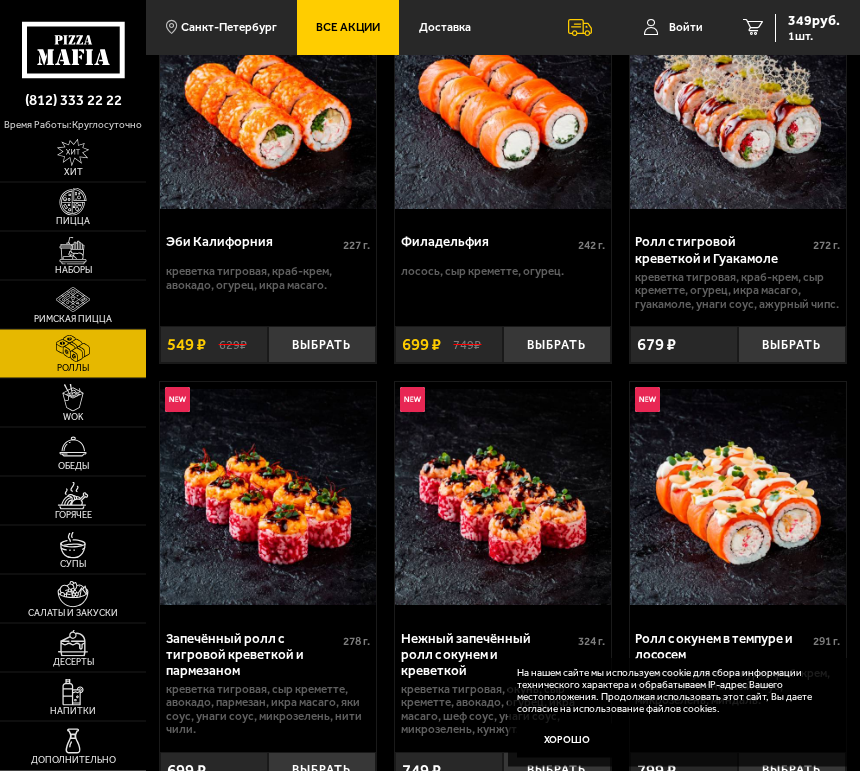 scroll, scrollTop: 155, scrollLeft: 0, axis: vertical 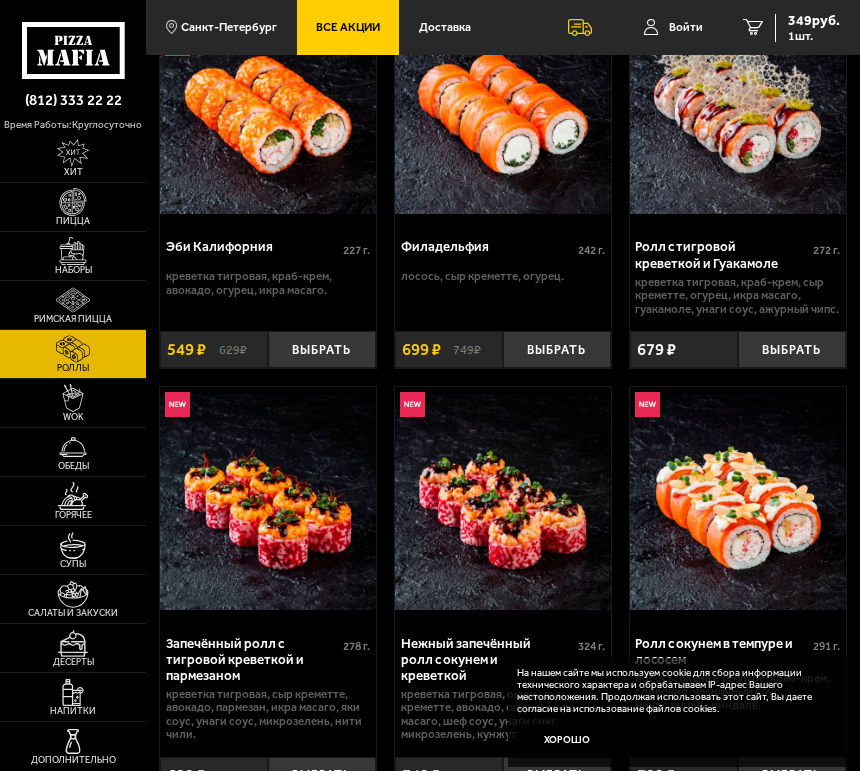 click at bounding box center (73, 545) 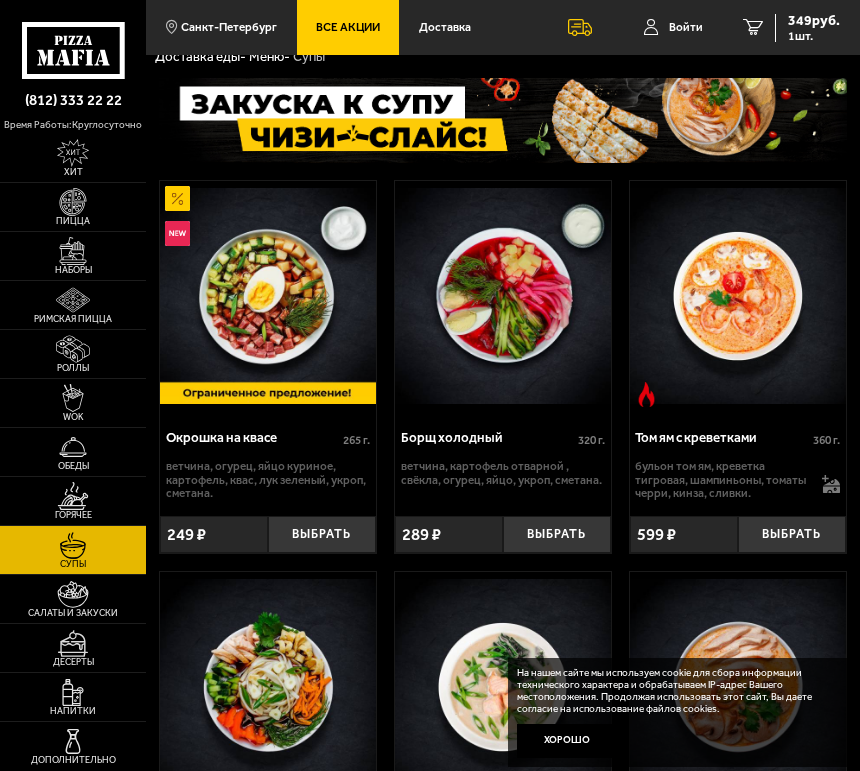 scroll, scrollTop: 65, scrollLeft: 0, axis: vertical 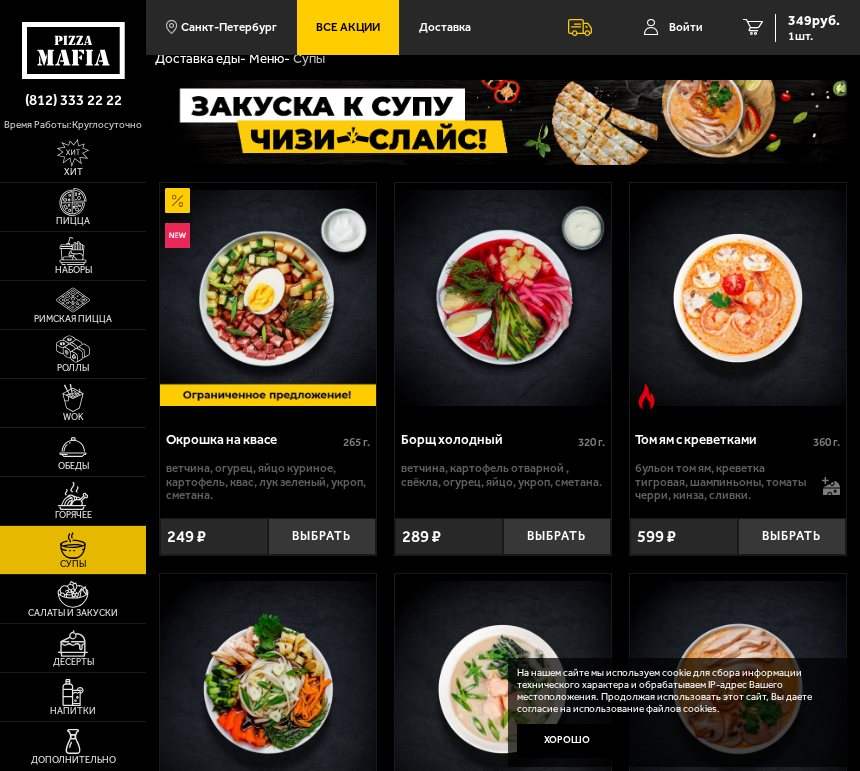 click at bounding box center (73, 741) 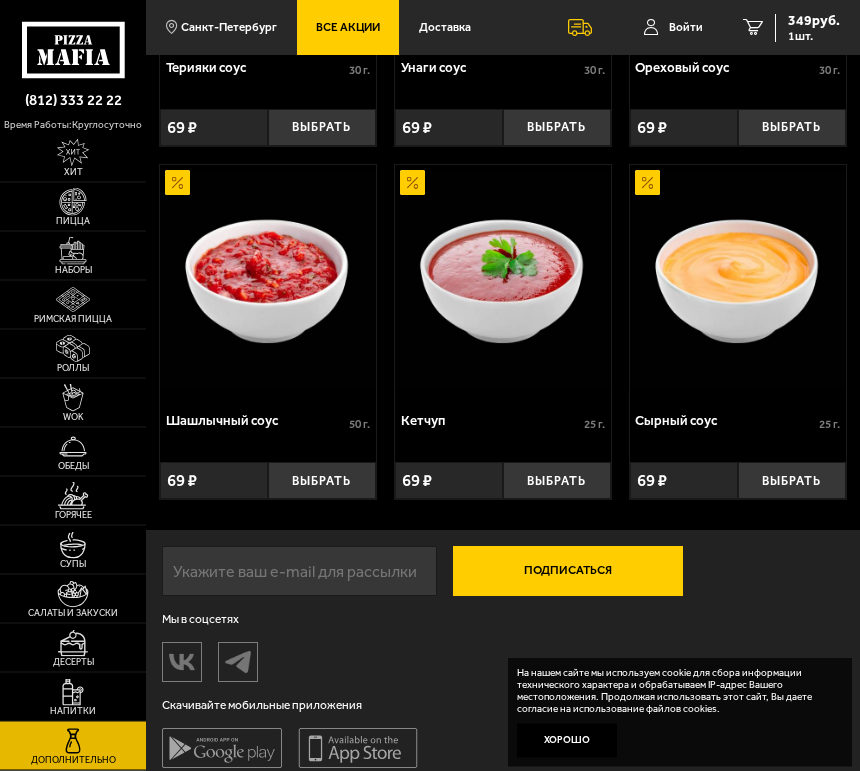 scroll, scrollTop: 1425, scrollLeft: 0, axis: vertical 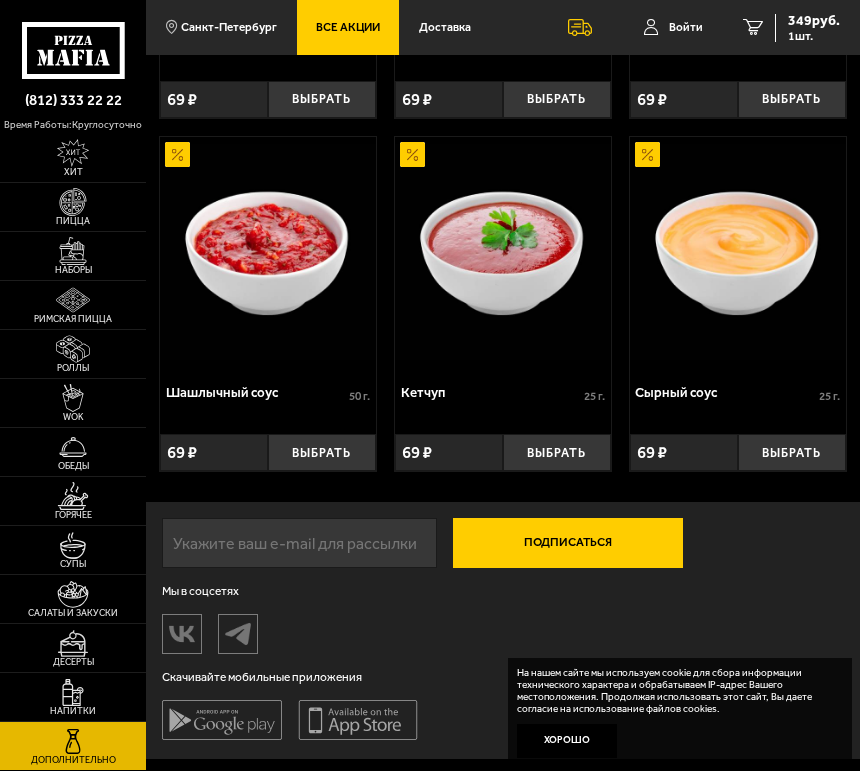 click at bounding box center (73, 643) 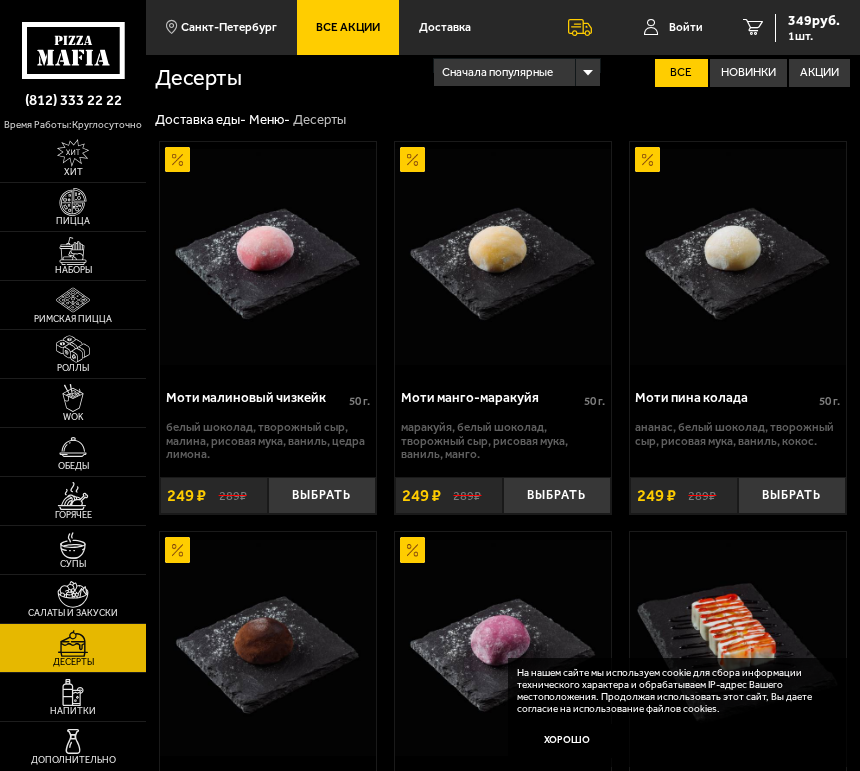 scroll, scrollTop: 0, scrollLeft: 0, axis: both 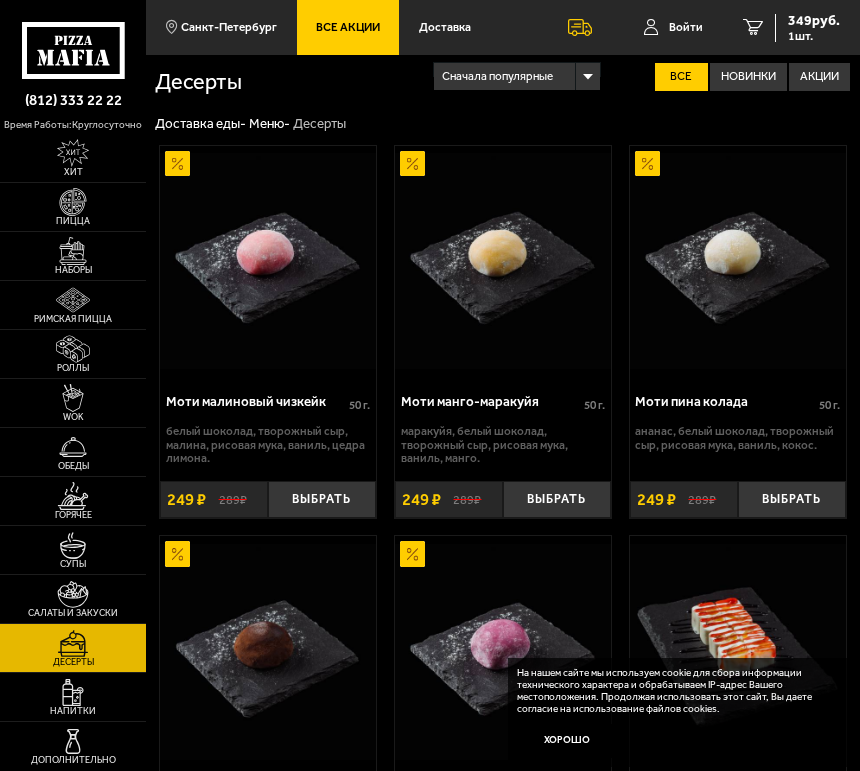 click at bounding box center [73, 250] 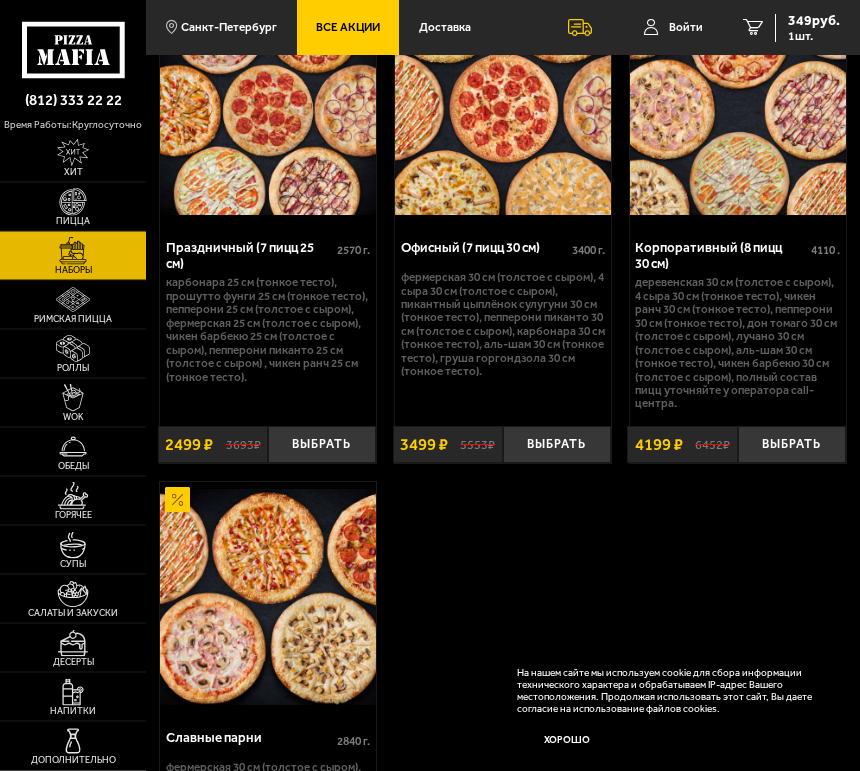 scroll, scrollTop: 4277, scrollLeft: 0, axis: vertical 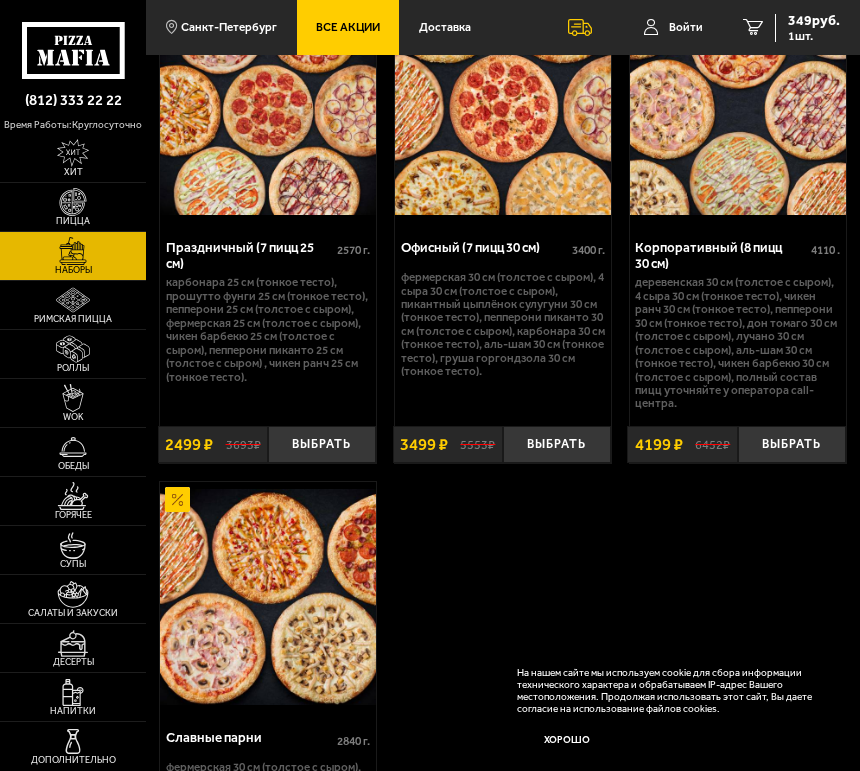 click at bounding box center (73, 495) 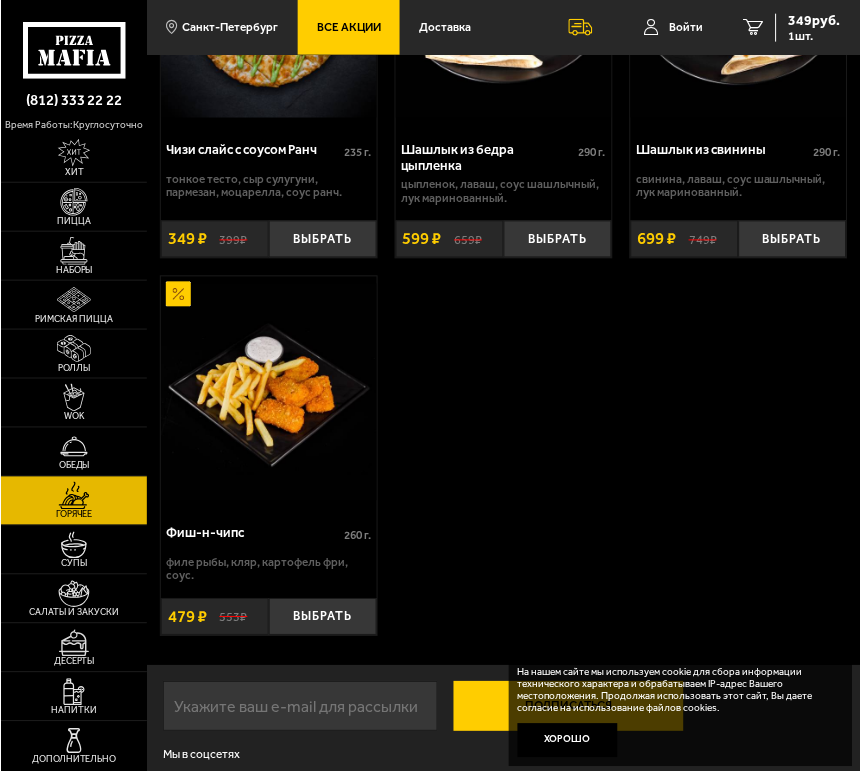 scroll, scrollTop: 2012, scrollLeft: 0, axis: vertical 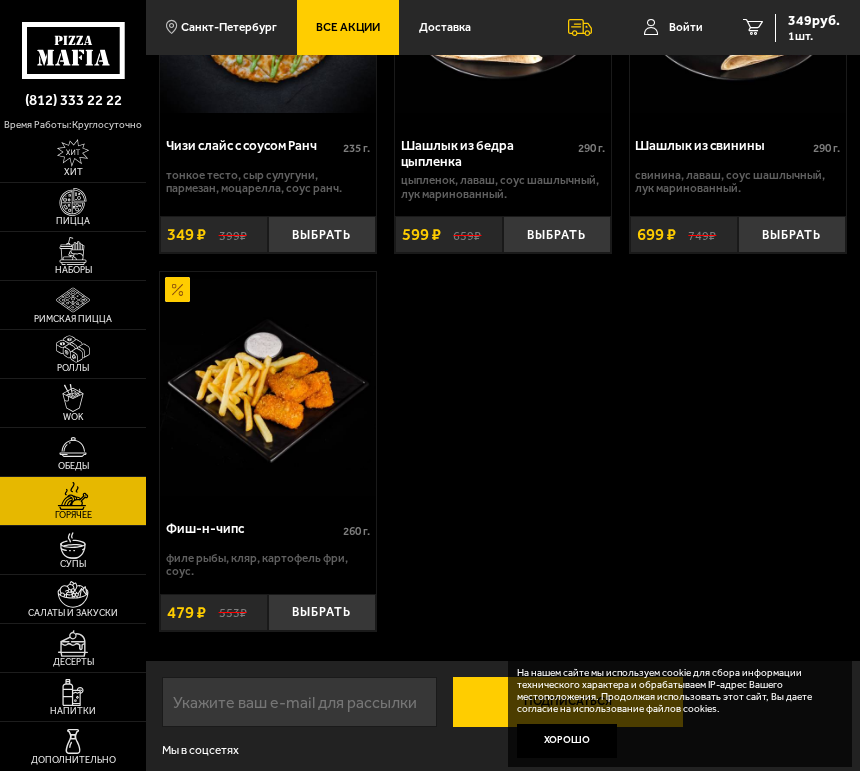 click at bounding box center [73, 152] 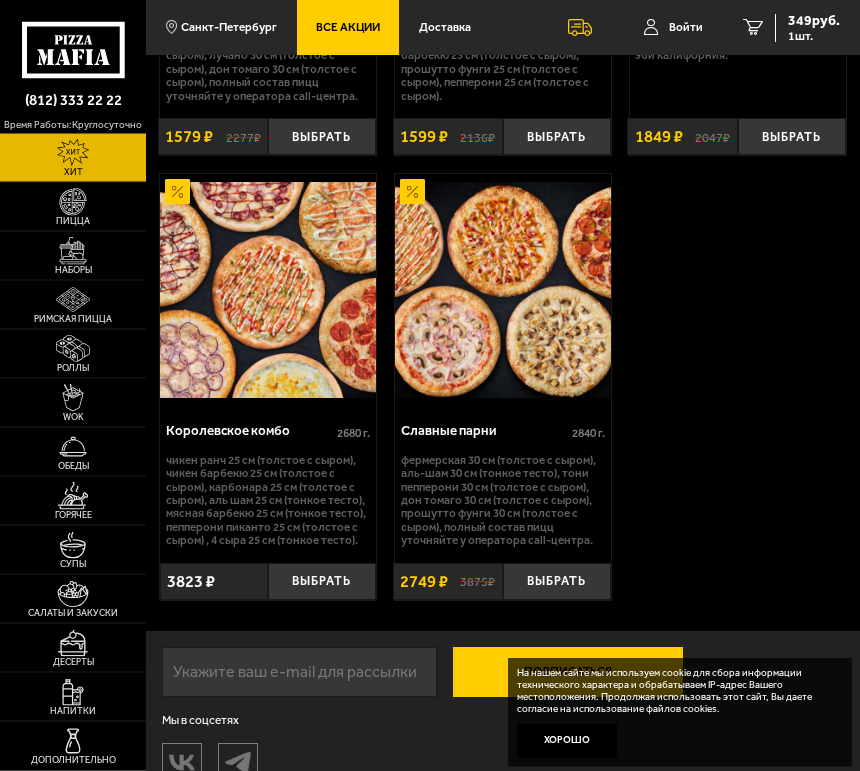 scroll, scrollTop: 2085, scrollLeft: 0, axis: vertical 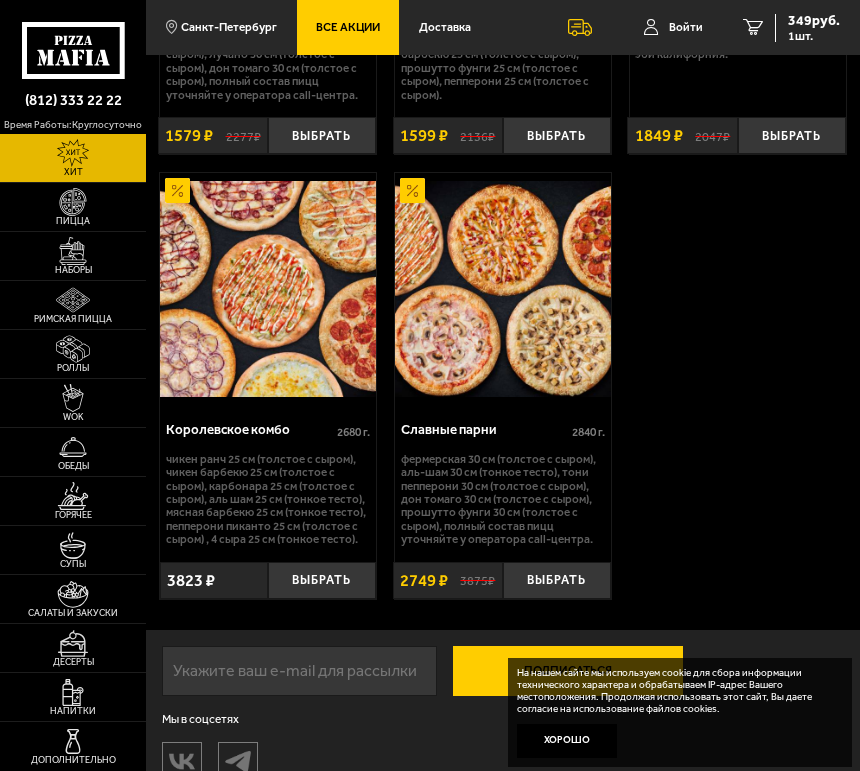 click on "Обеды" at bounding box center [73, 452] 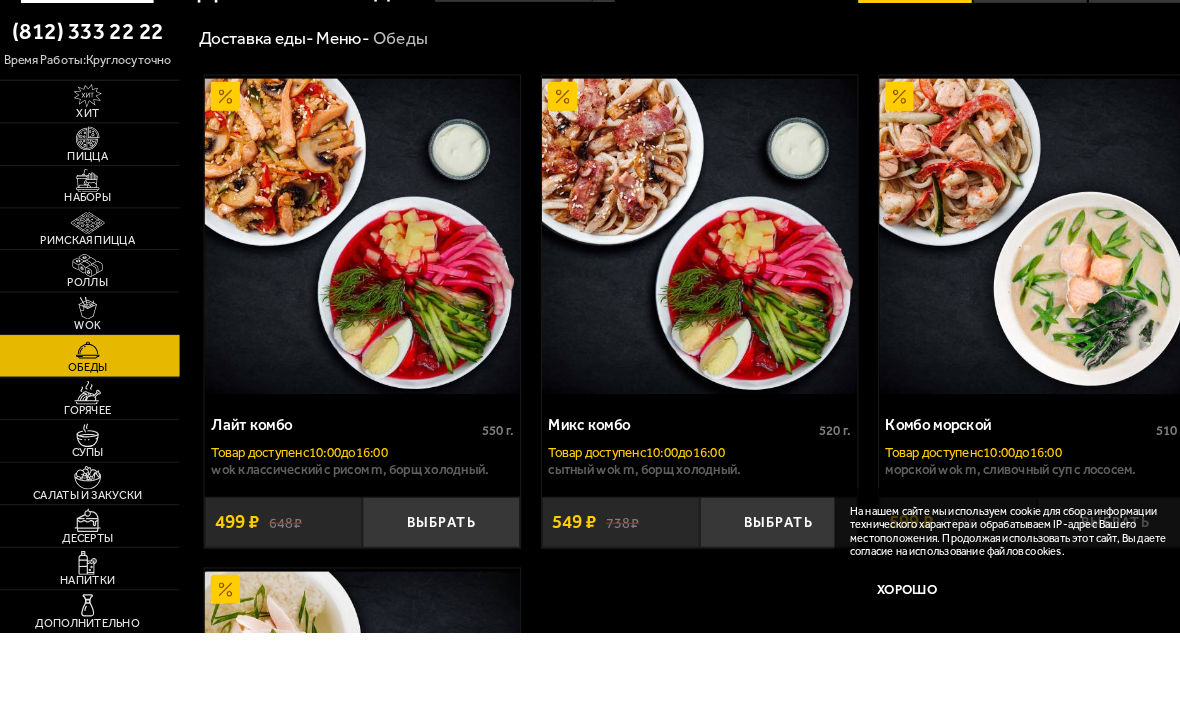 scroll, scrollTop: 75, scrollLeft: 0, axis: vertical 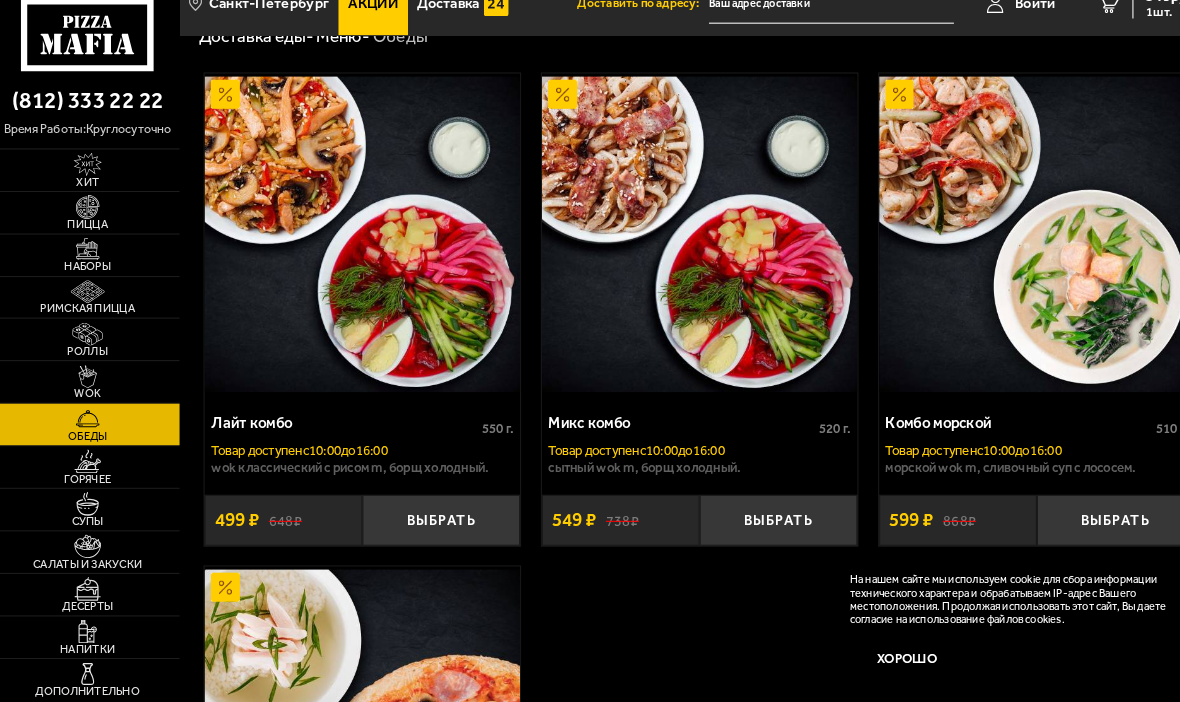 click on "Микс комбо" at bounding box center (662, 435) 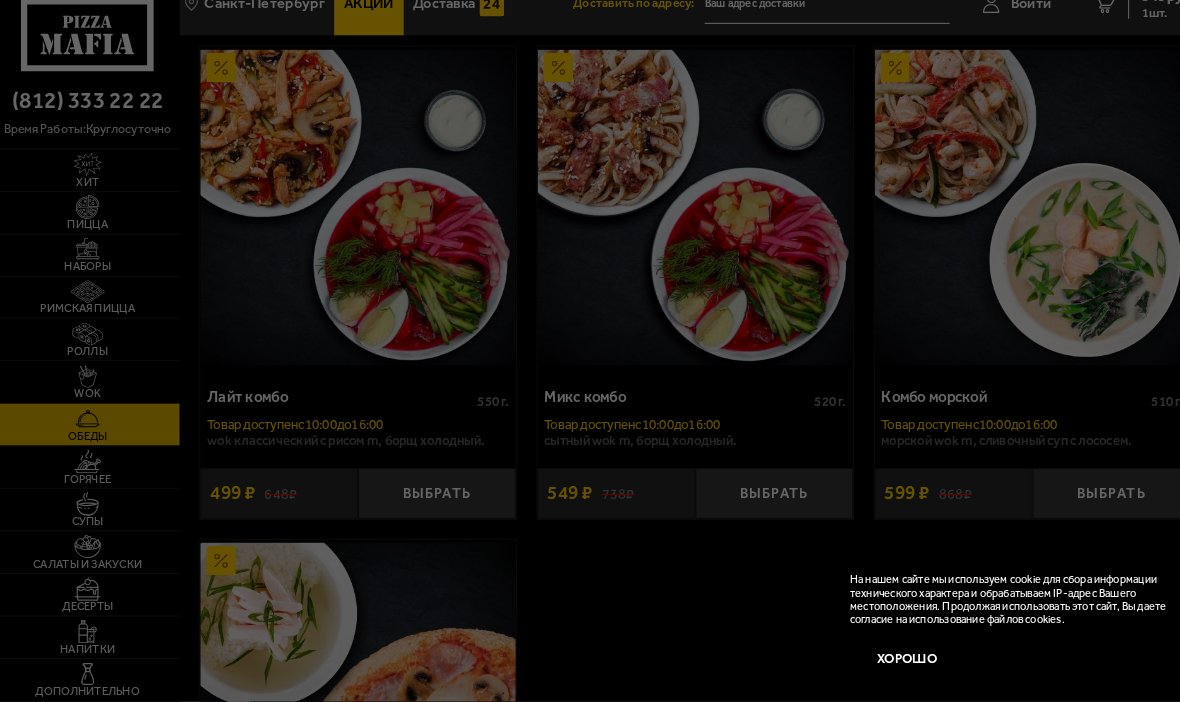 scroll, scrollTop: 0, scrollLeft: 0, axis: both 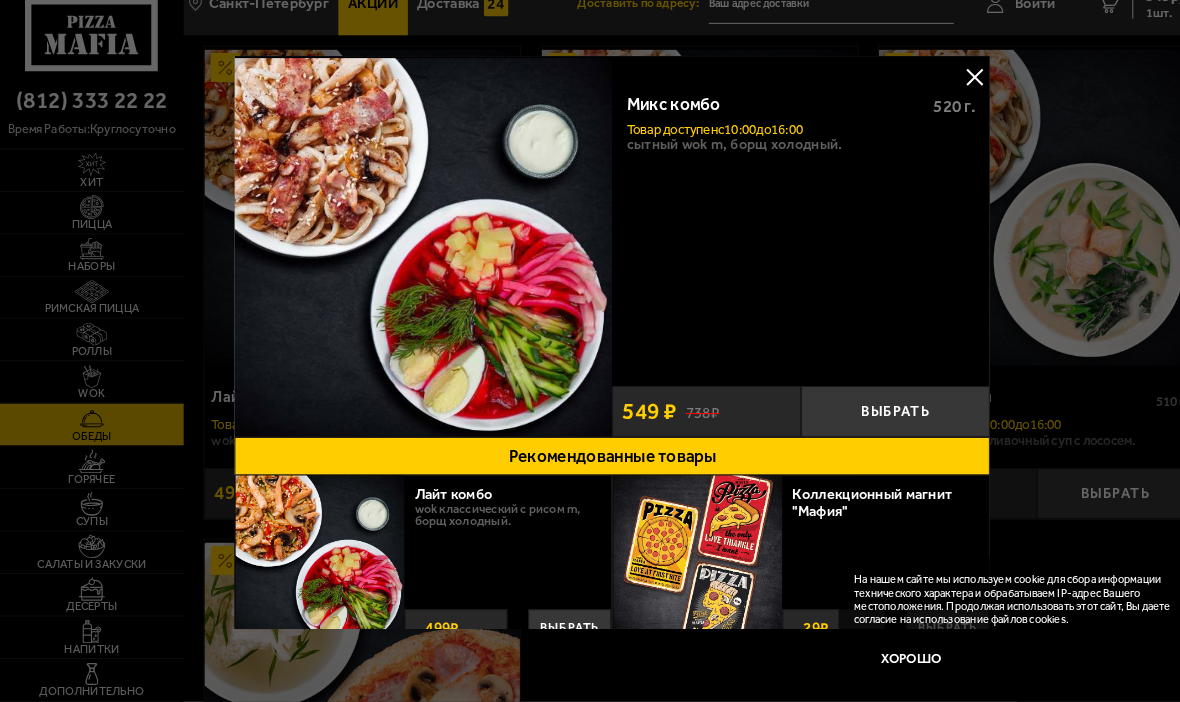 click at bounding box center (590, 351) 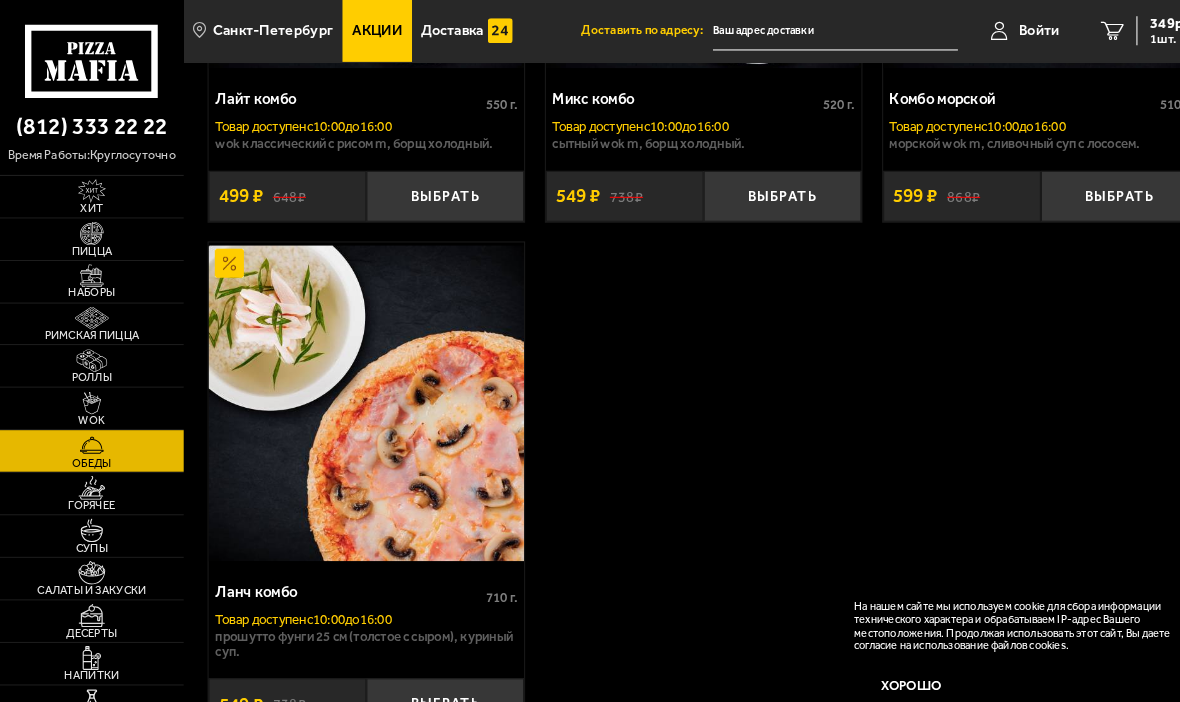 scroll, scrollTop: 414, scrollLeft: 0, axis: vertical 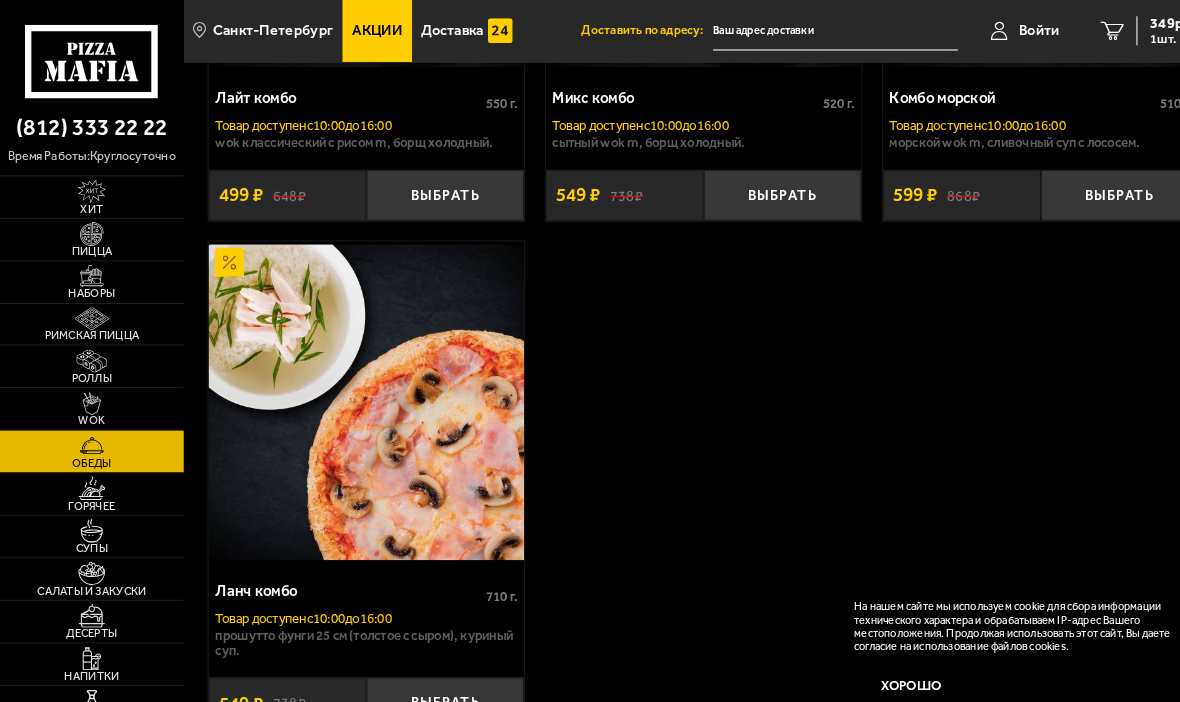 click at bounding box center [88, 552] 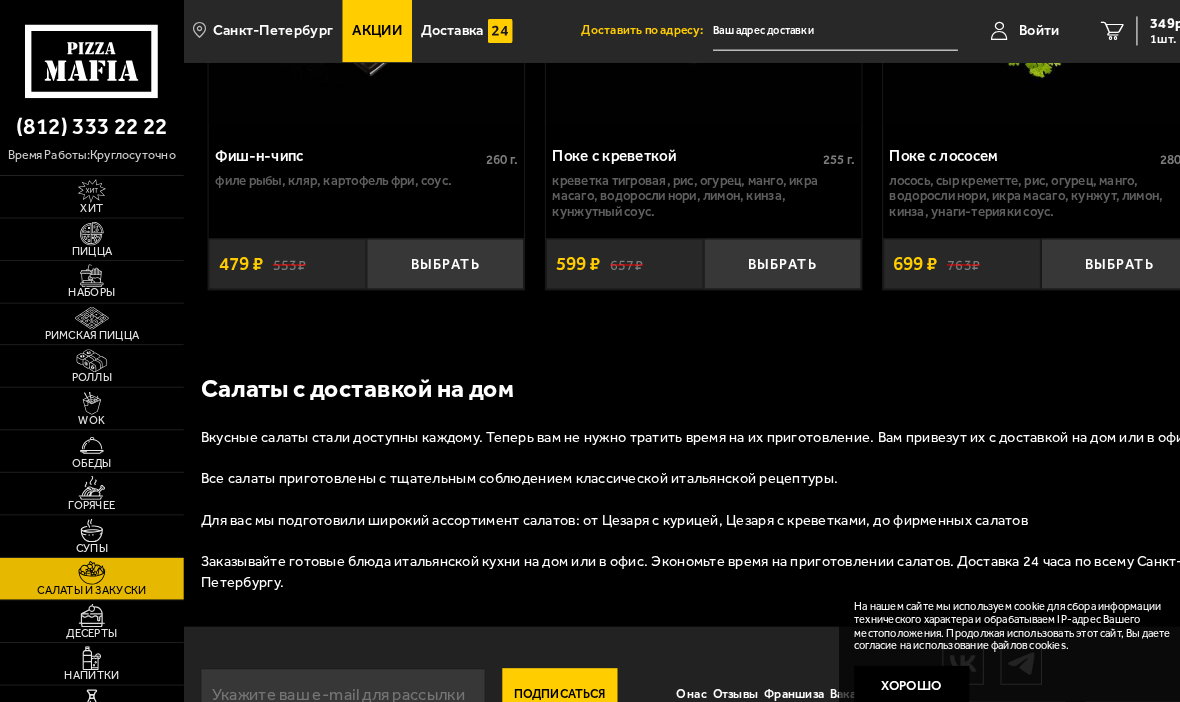 scroll, scrollTop: 2481, scrollLeft: 0, axis: vertical 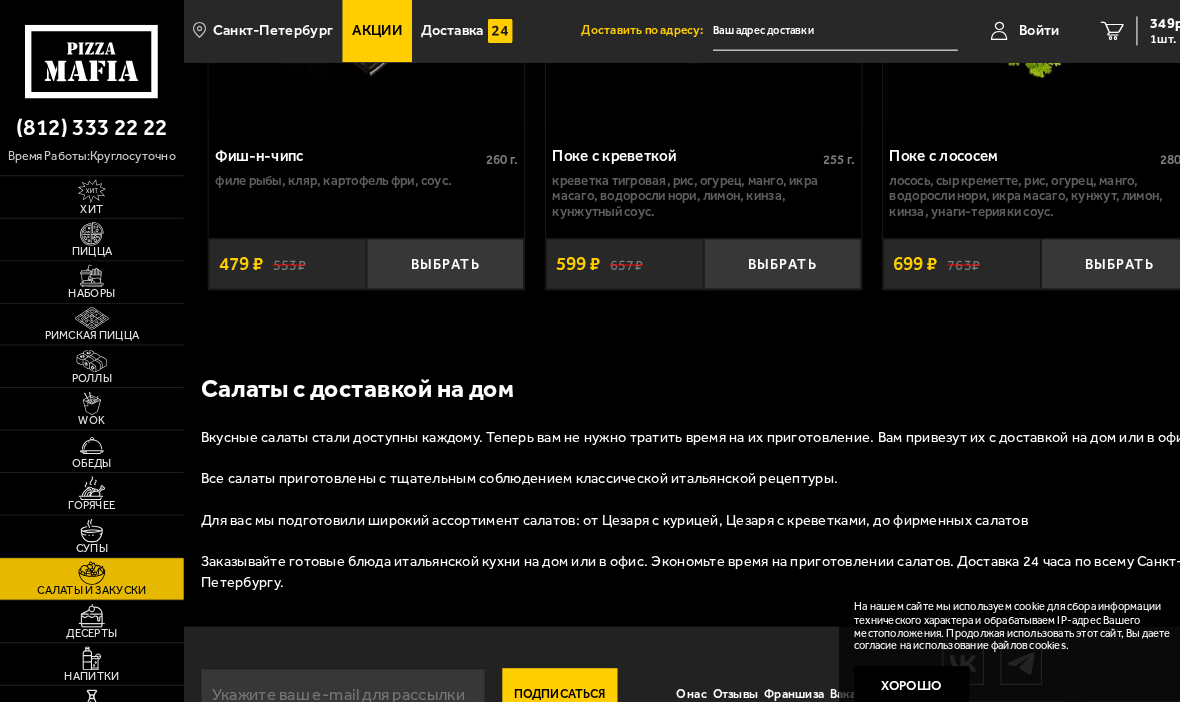 click at bounding box center (88, 307) 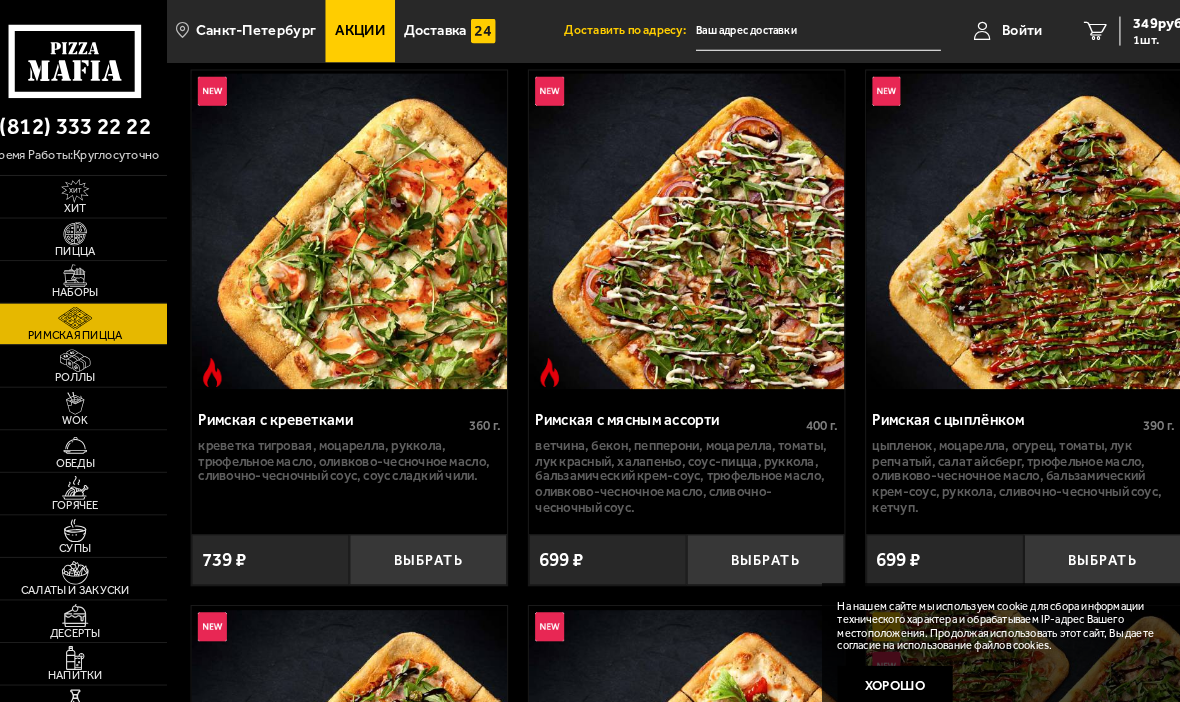 scroll, scrollTop: 136, scrollLeft: 0, axis: vertical 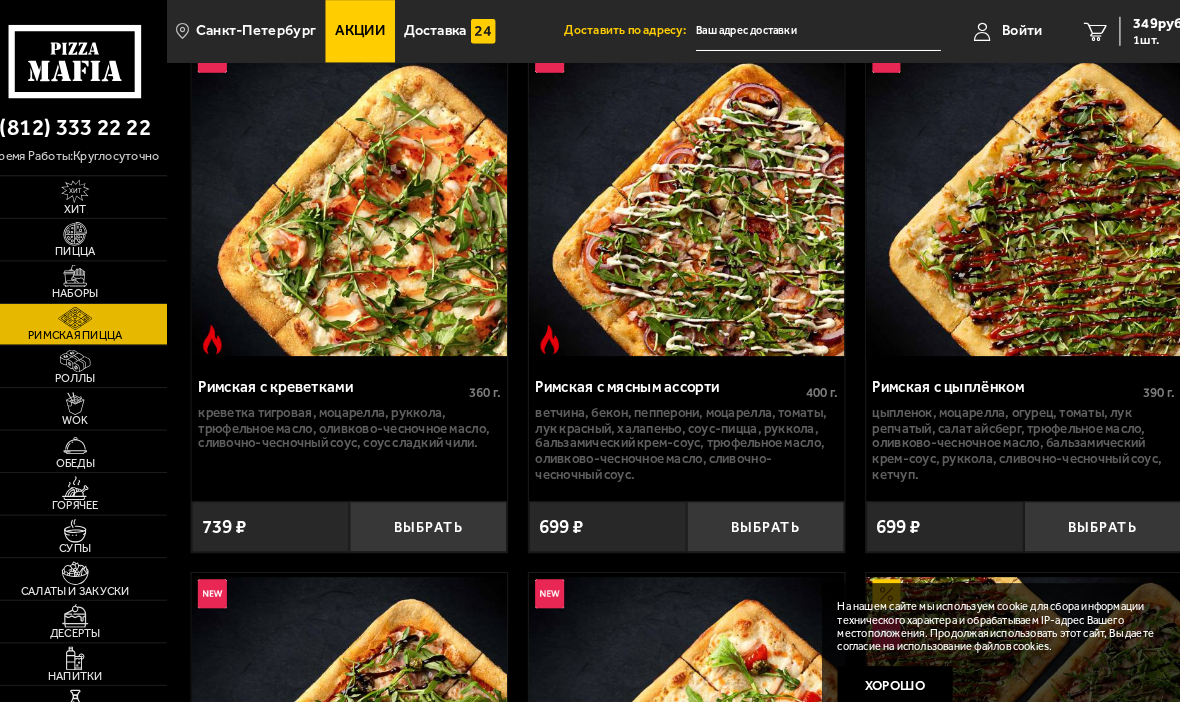 click on "Супы" at bounding box center (88, 517) 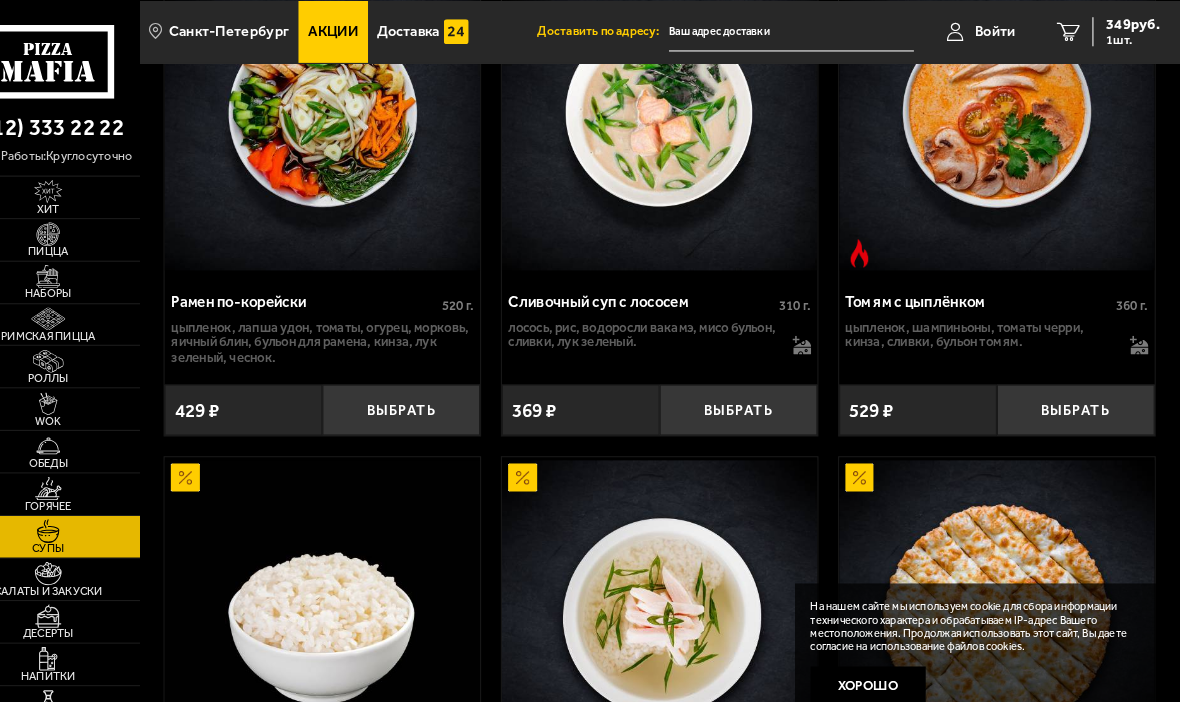 scroll, scrollTop: 836, scrollLeft: 0, axis: vertical 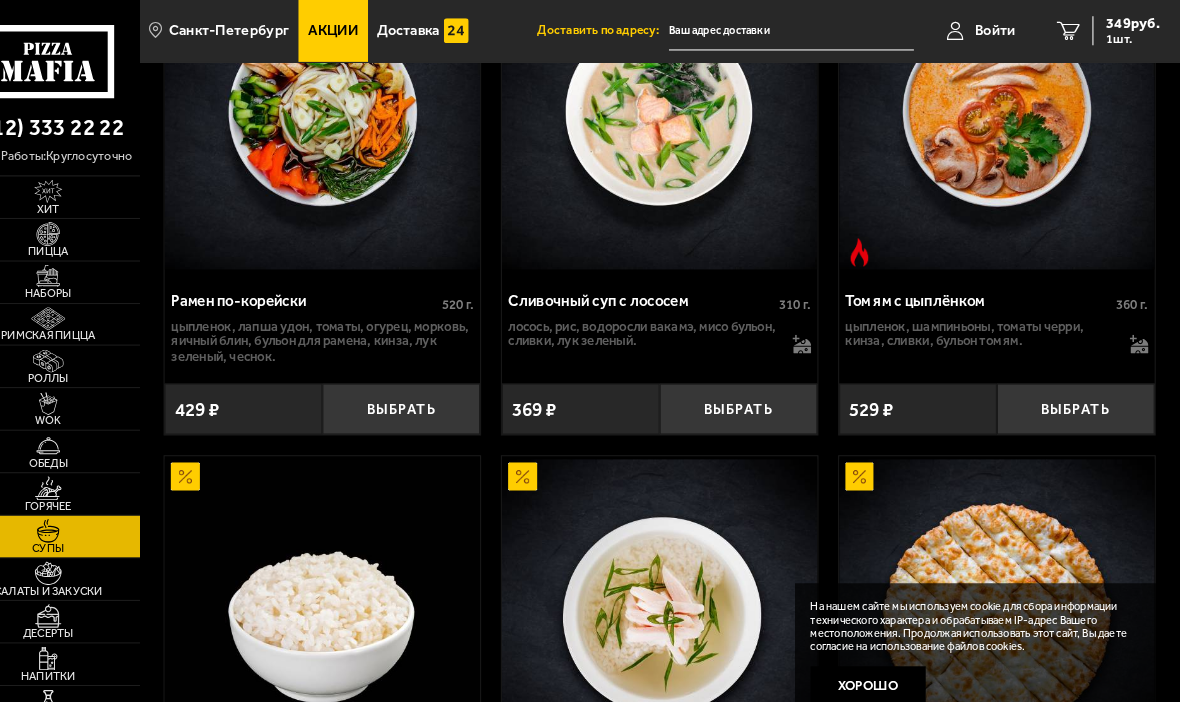 click at bounding box center (88, 266) 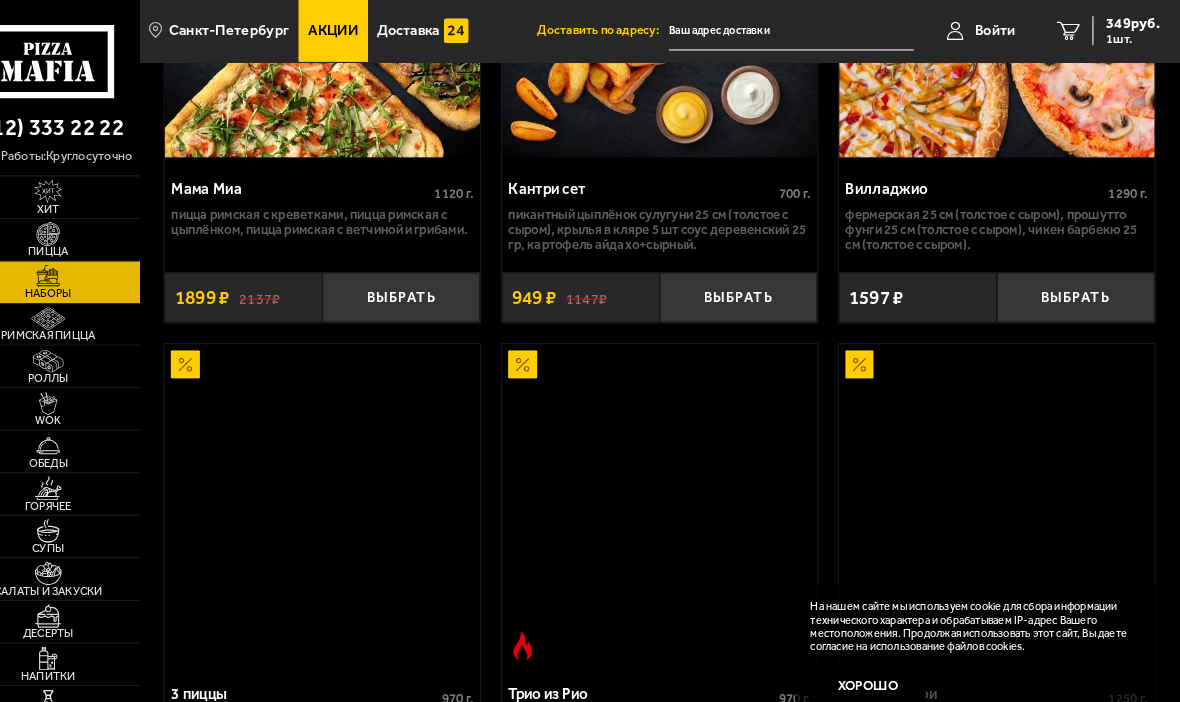 scroll, scrollTop: 0, scrollLeft: 0, axis: both 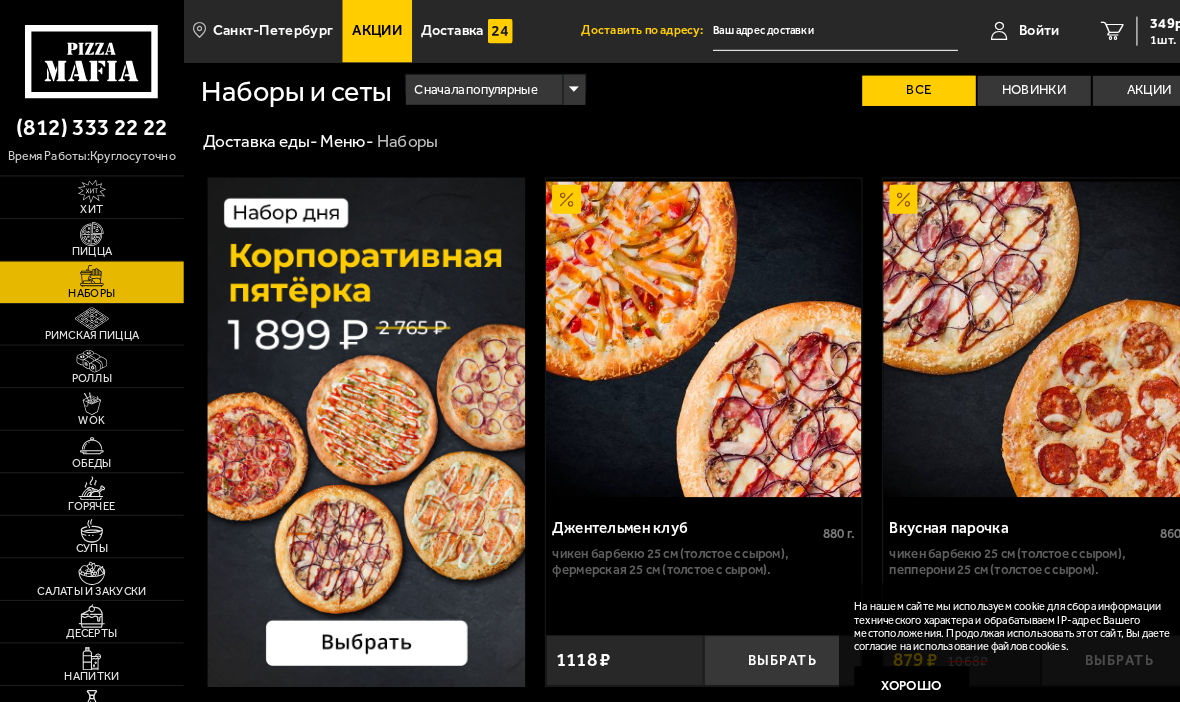 click at bounding box center (88, 429) 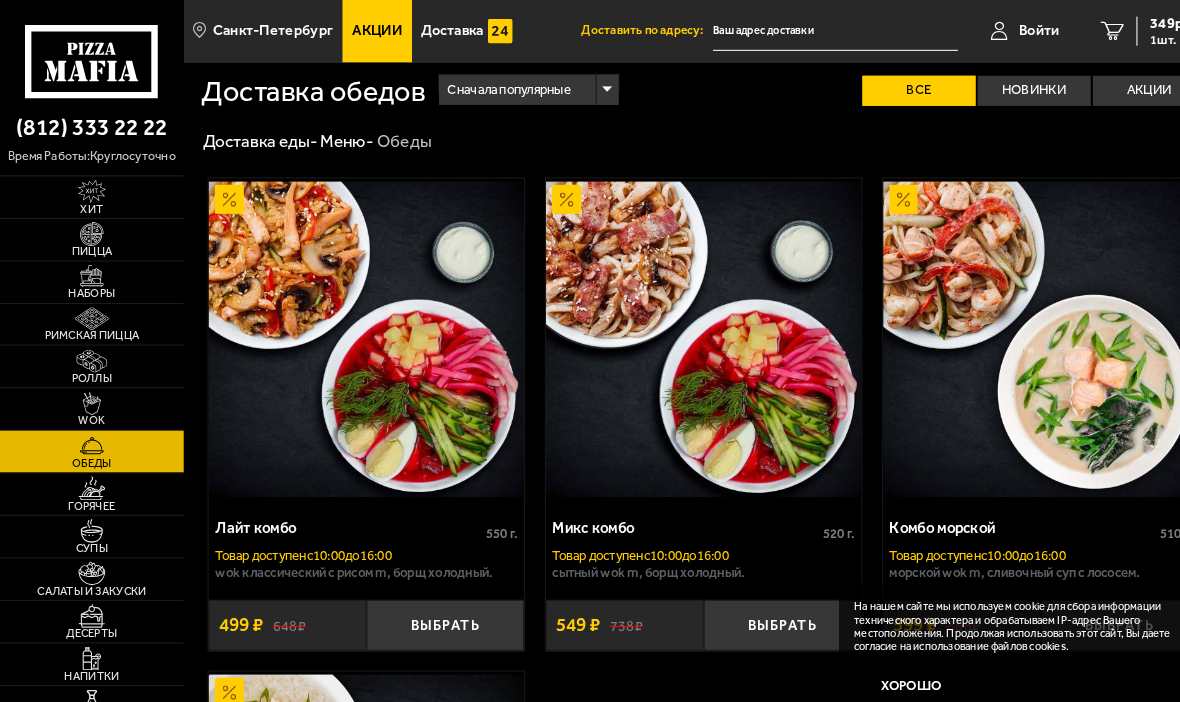click on "Сначала популярные" at bounding box center [509, 87] 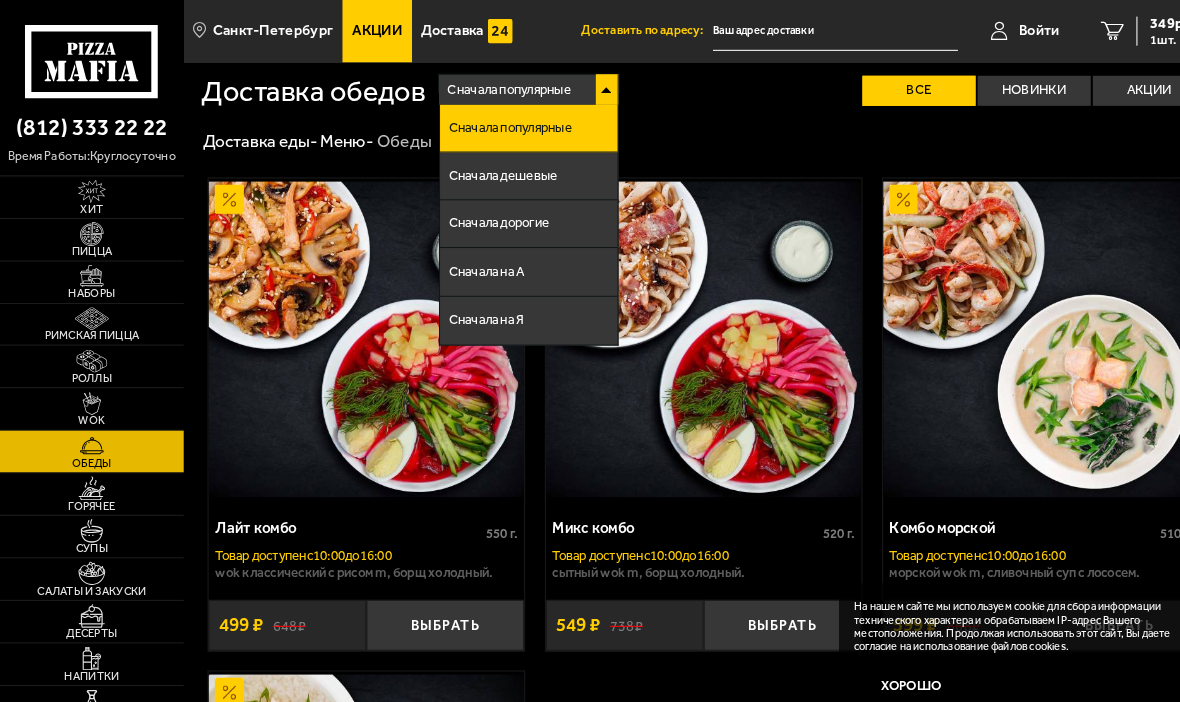 click on "Сначала дешевые" at bounding box center [484, 169] 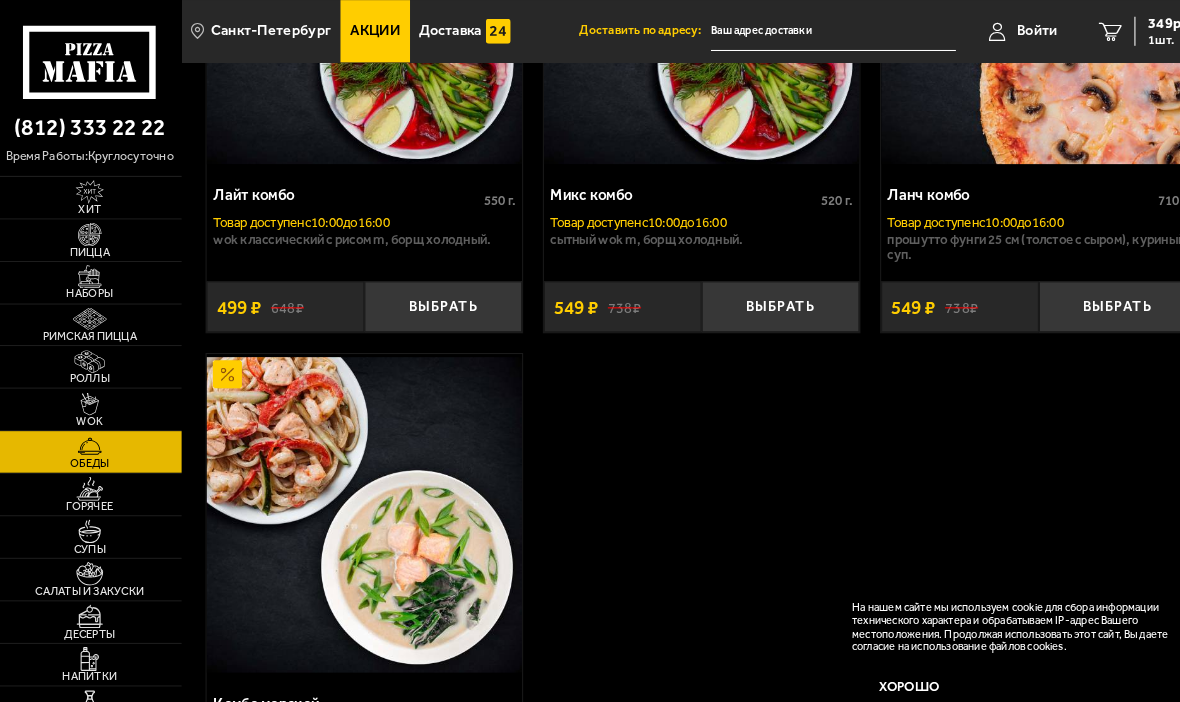 scroll, scrollTop: 320, scrollLeft: 0, axis: vertical 